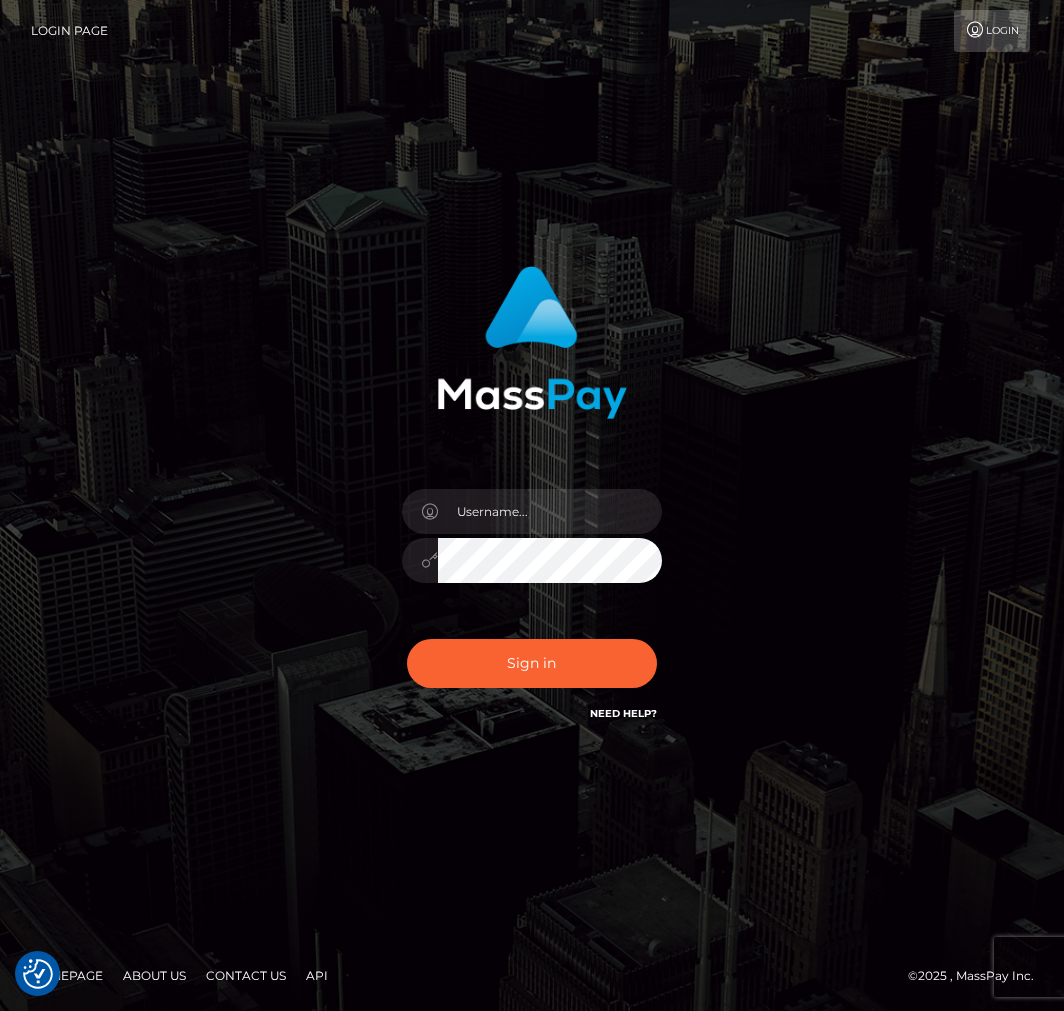scroll, scrollTop: 0, scrollLeft: 0, axis: both 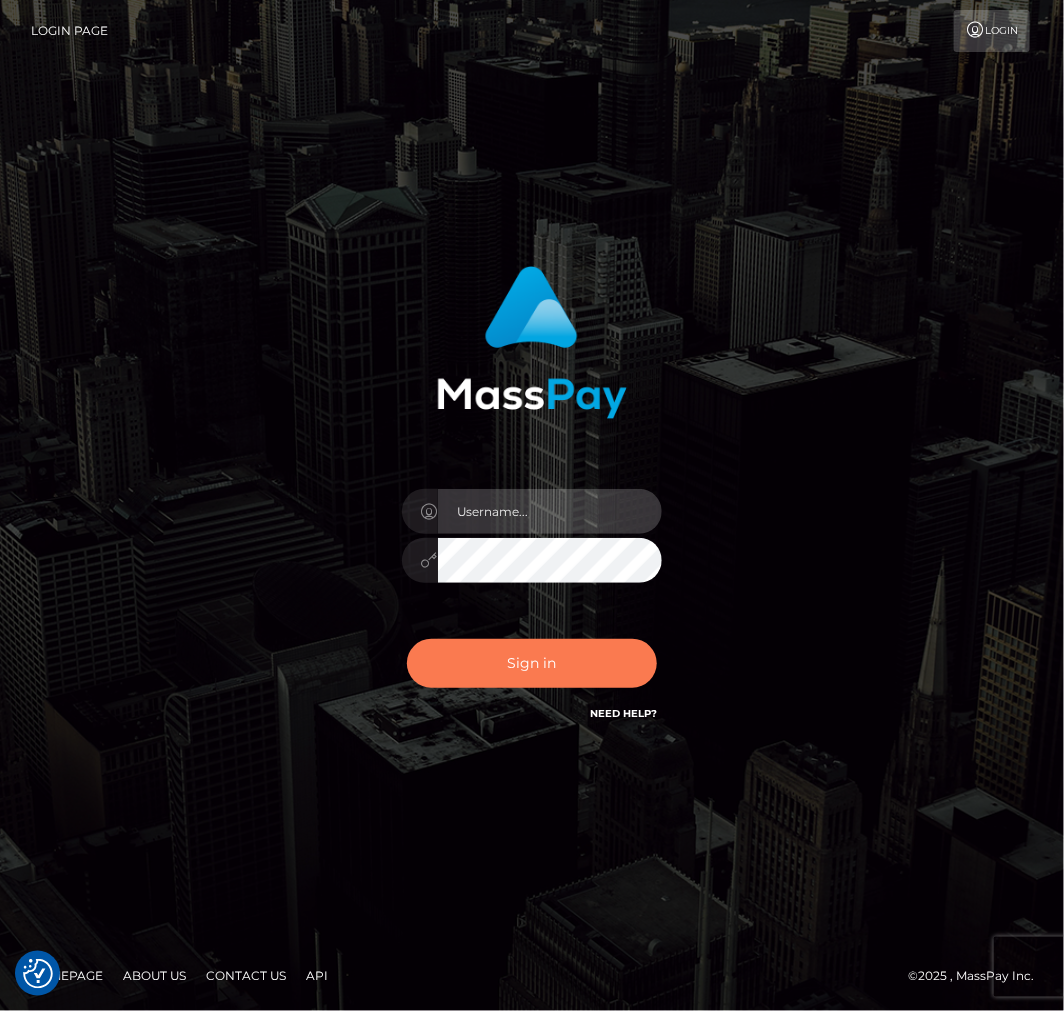 type on "aluasupport" 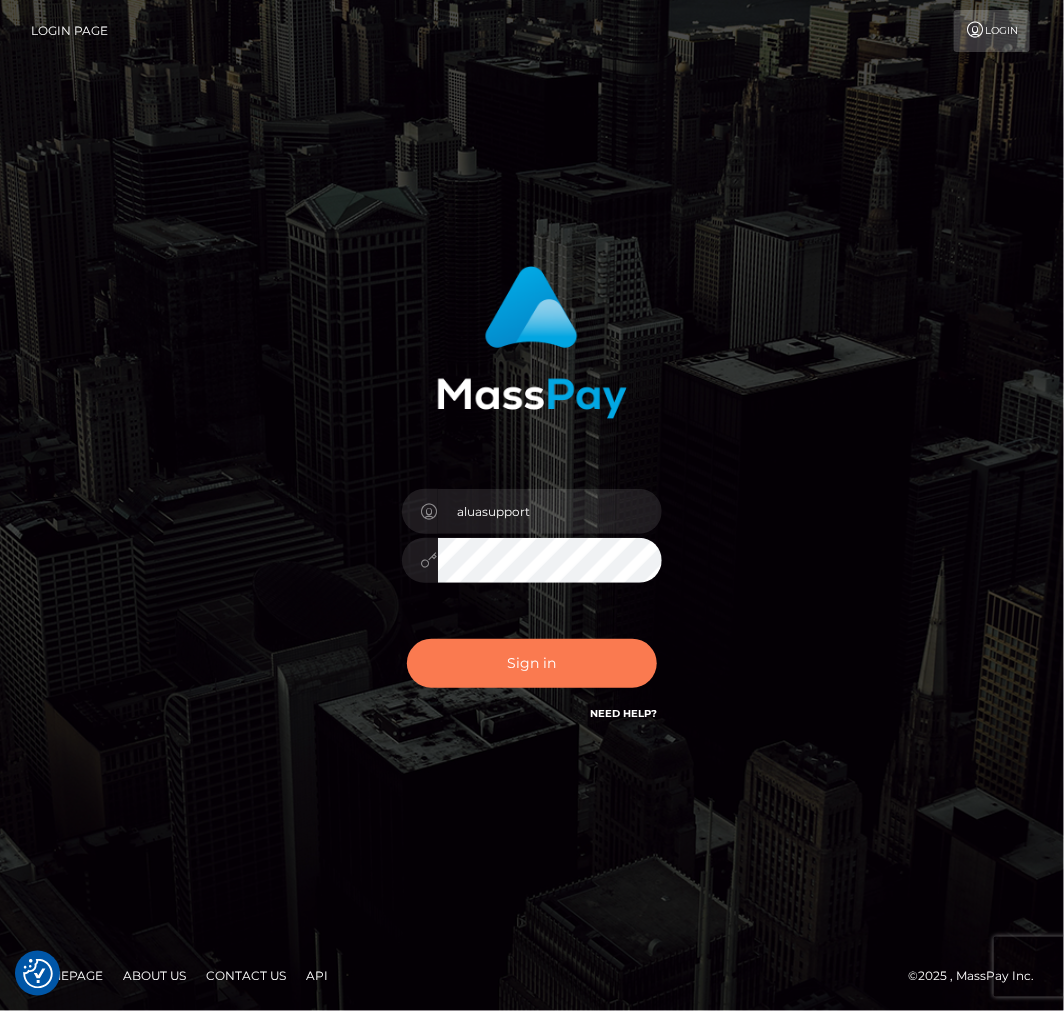 click on "Sign in" at bounding box center [532, 663] 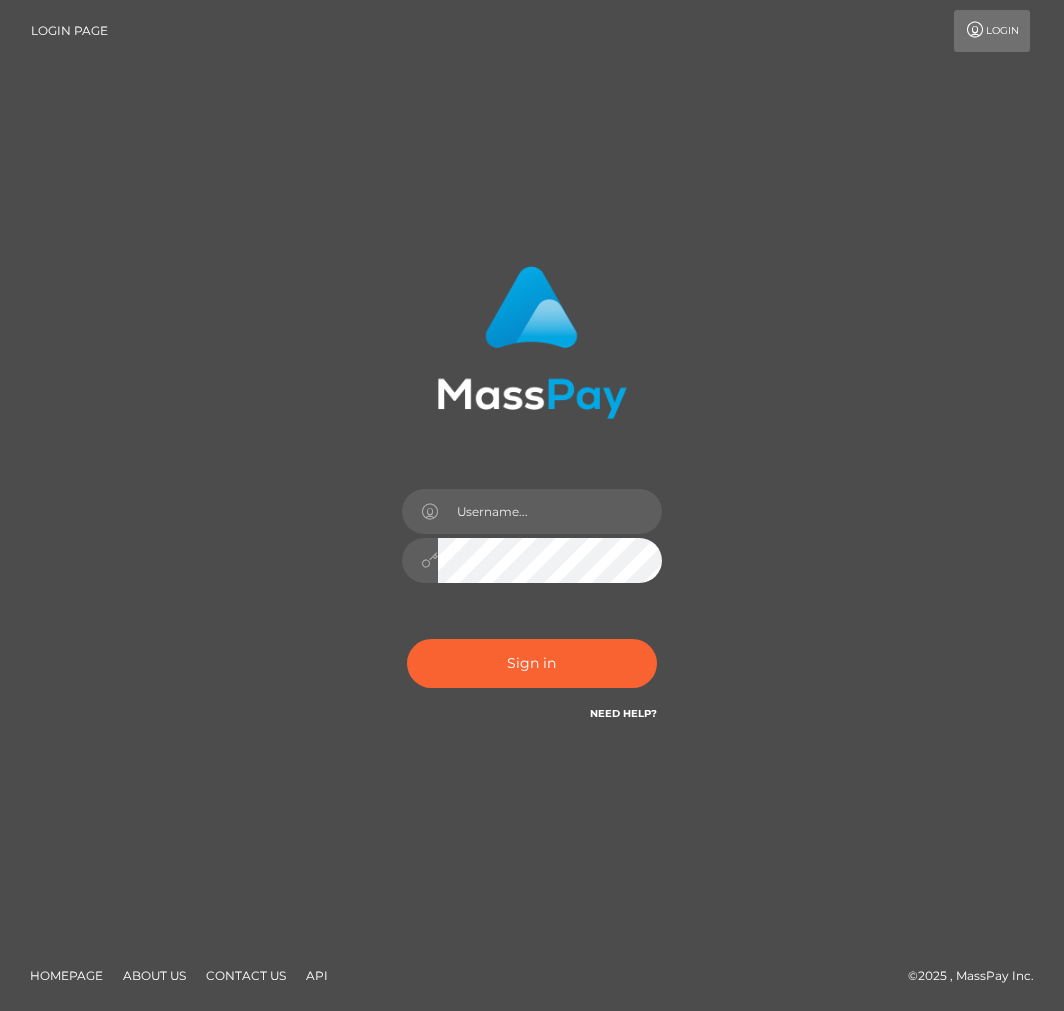 scroll, scrollTop: 0, scrollLeft: 0, axis: both 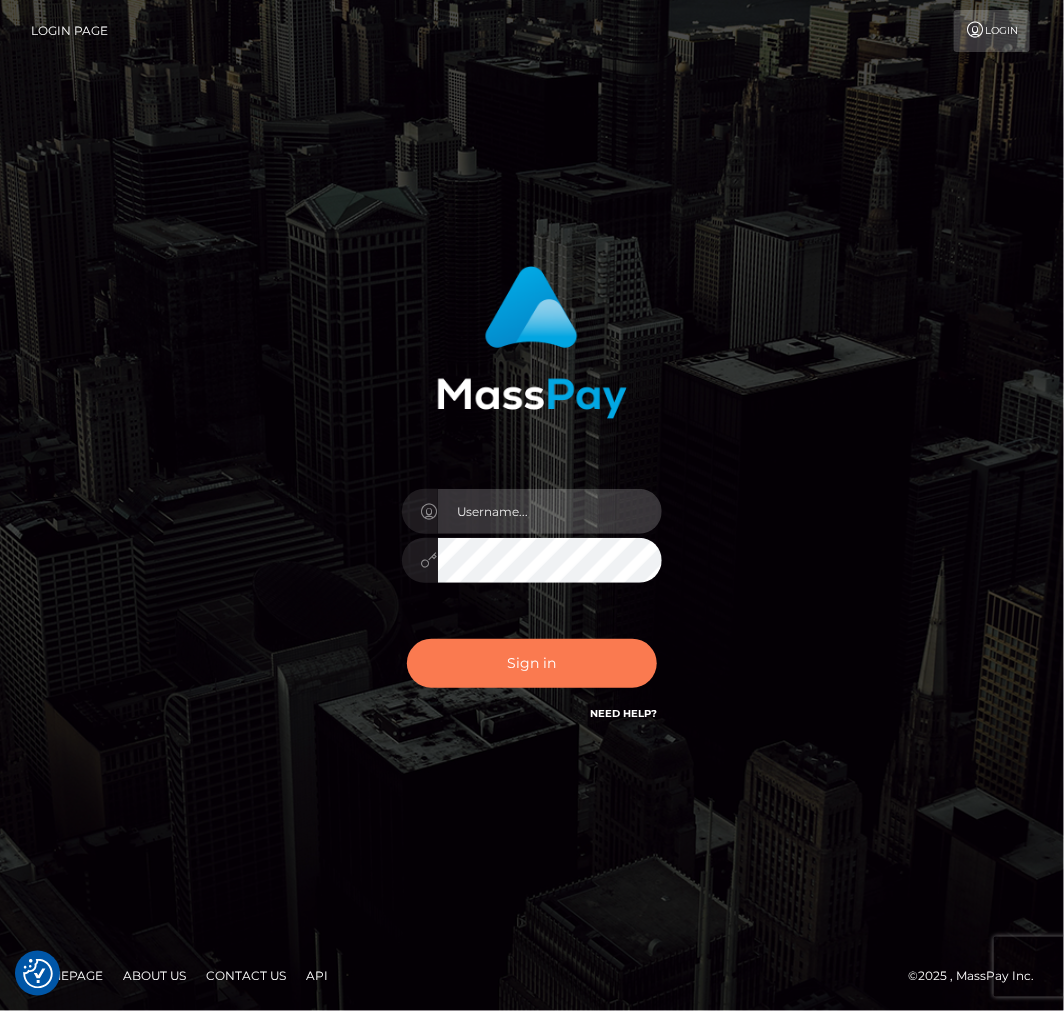 type on "aluasupport" 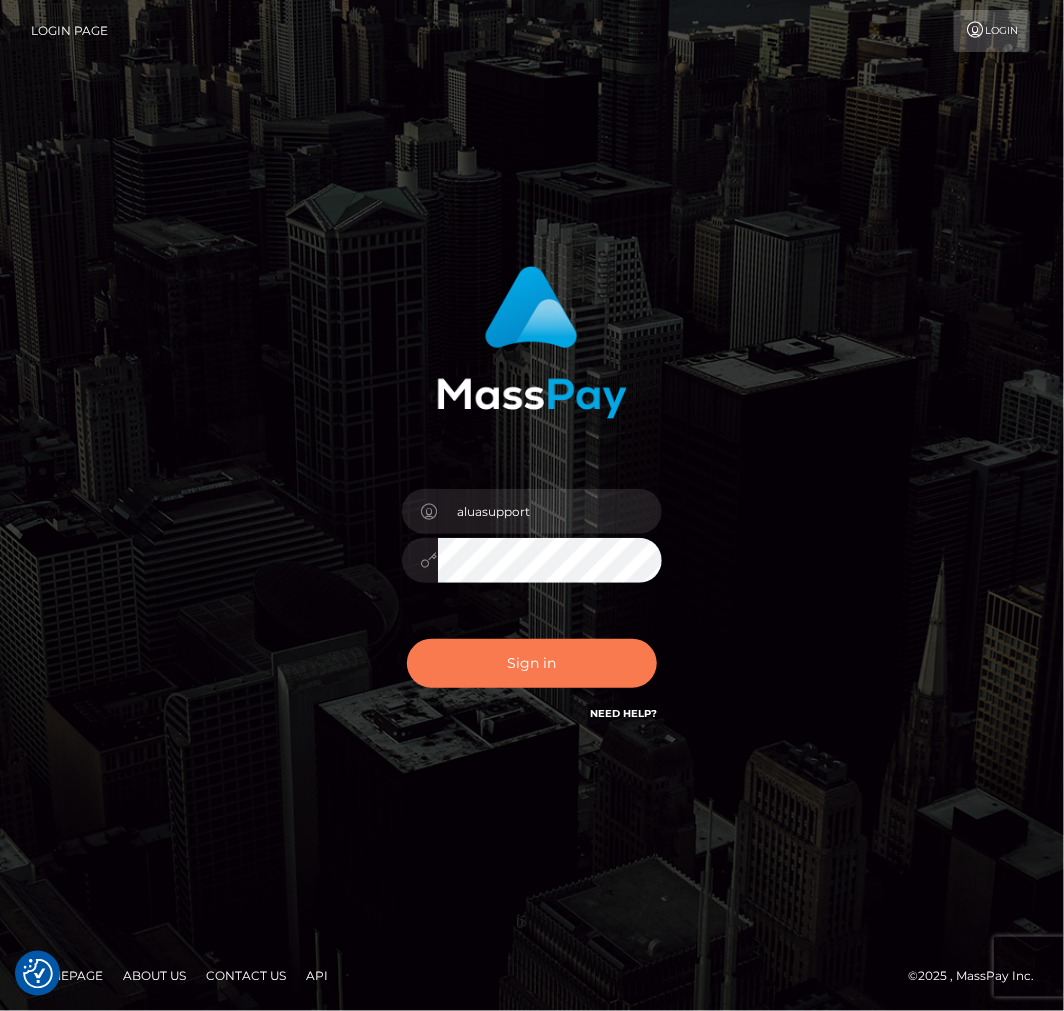 click on "Sign in" at bounding box center [532, 663] 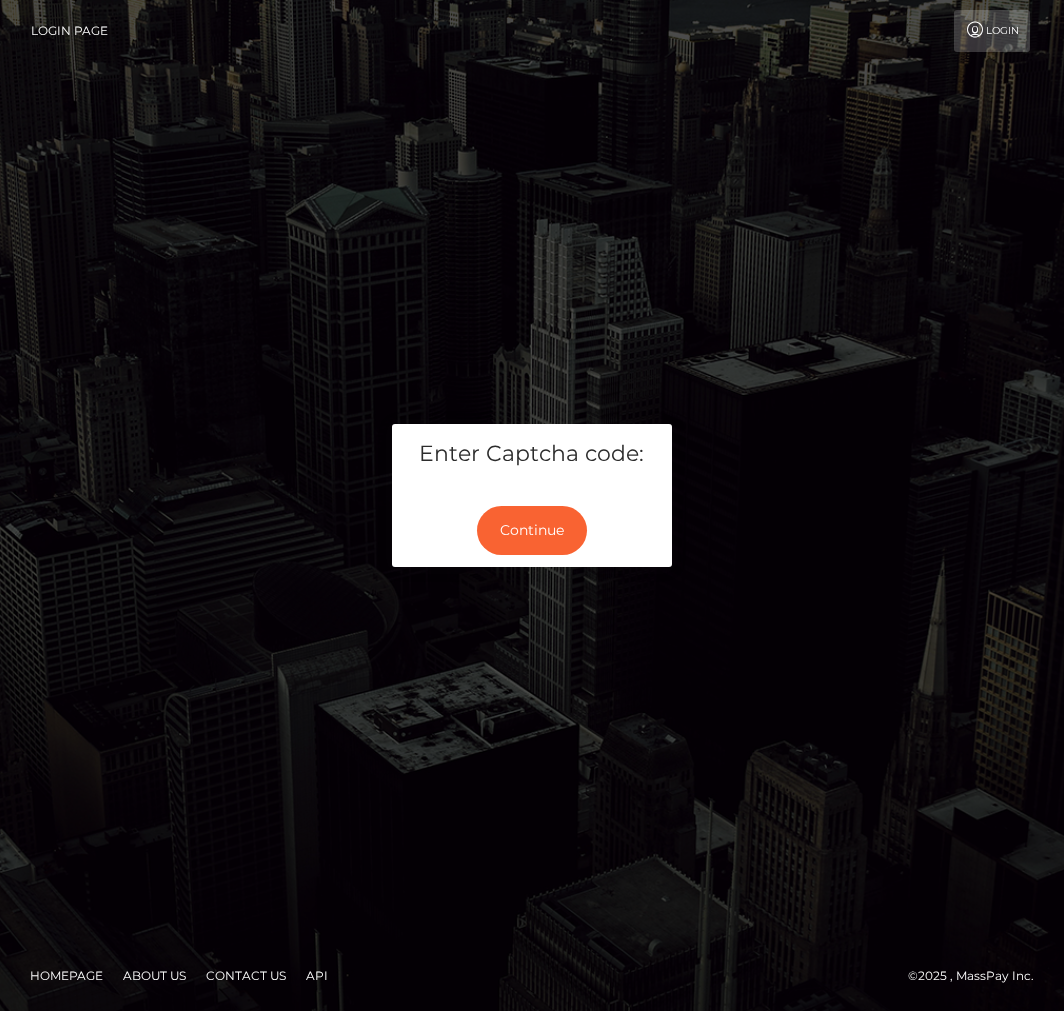 scroll, scrollTop: 0, scrollLeft: 0, axis: both 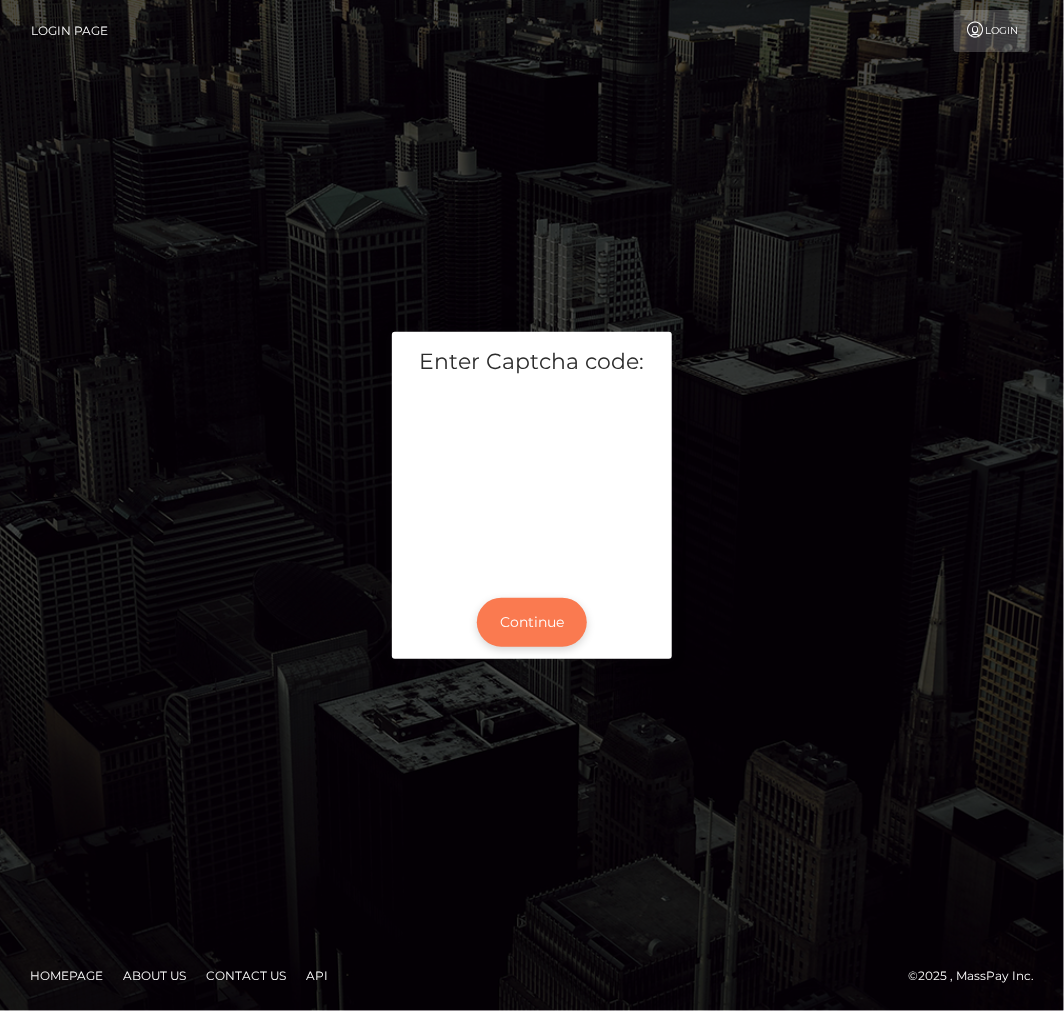 click on "Continue" at bounding box center (532, 622) 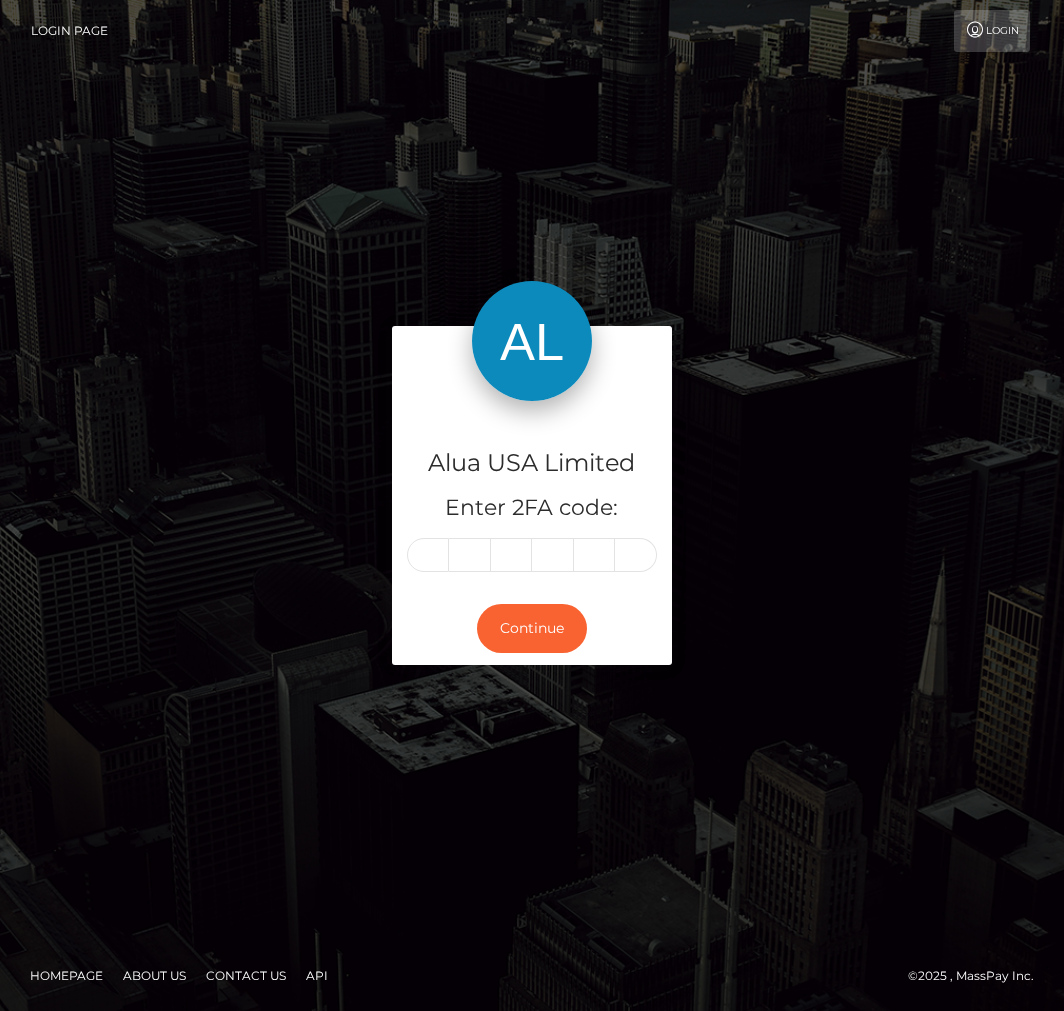 scroll, scrollTop: 0, scrollLeft: 0, axis: both 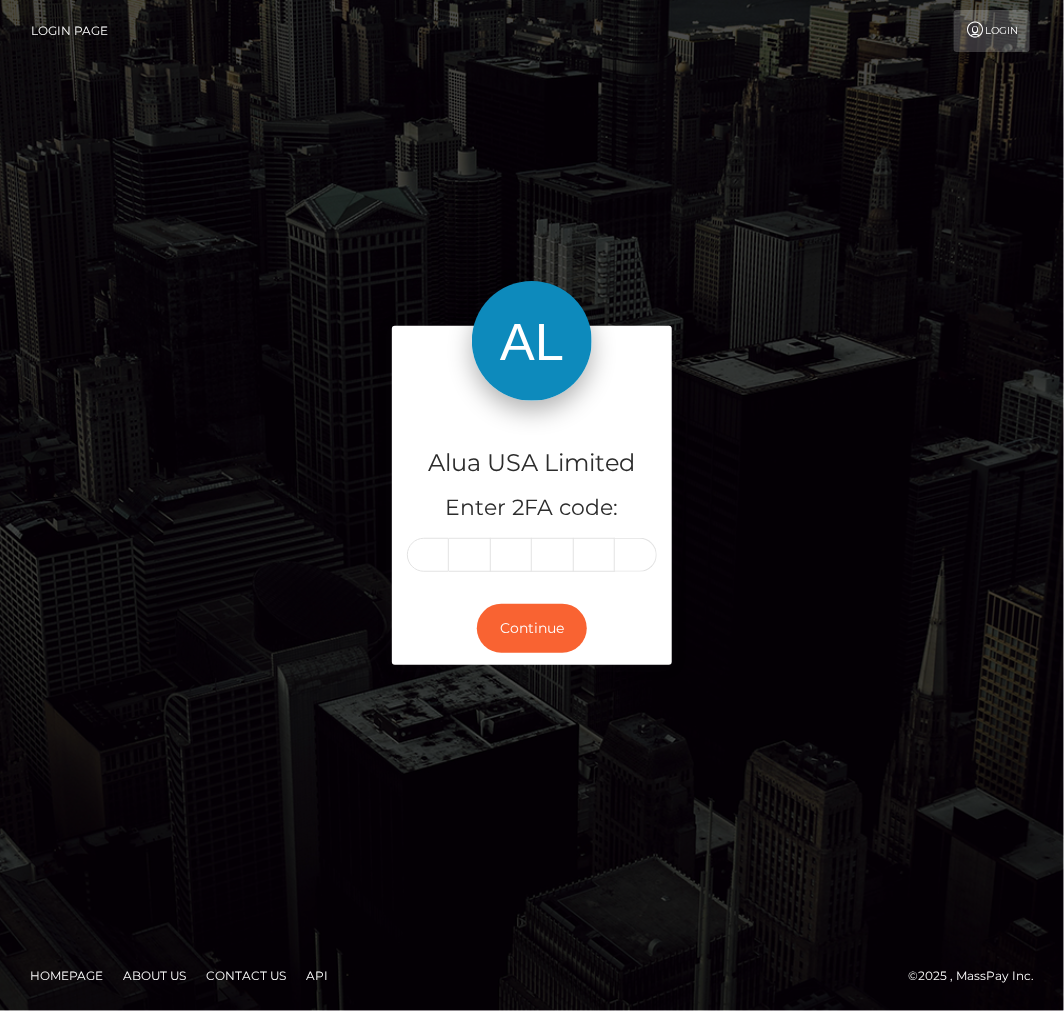 click at bounding box center [428, 555] 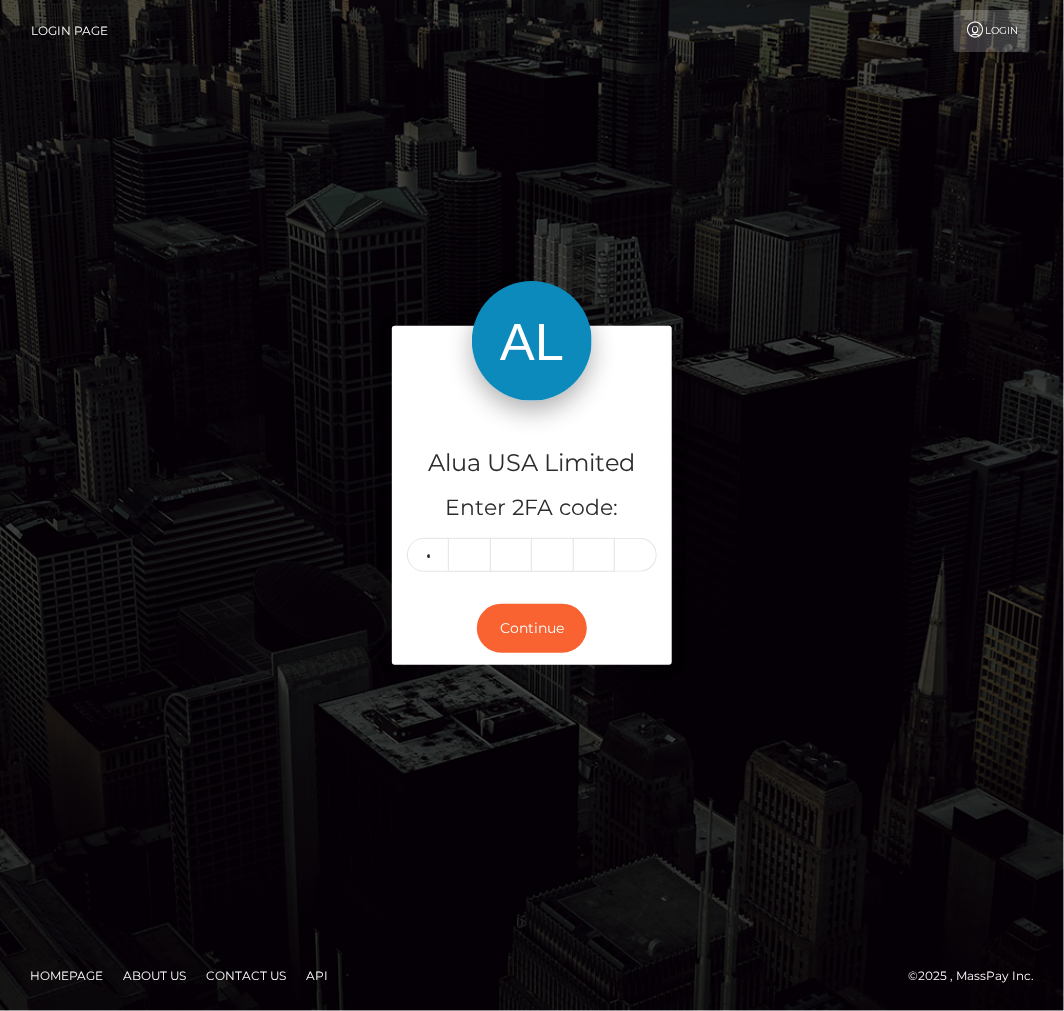 type on "7" 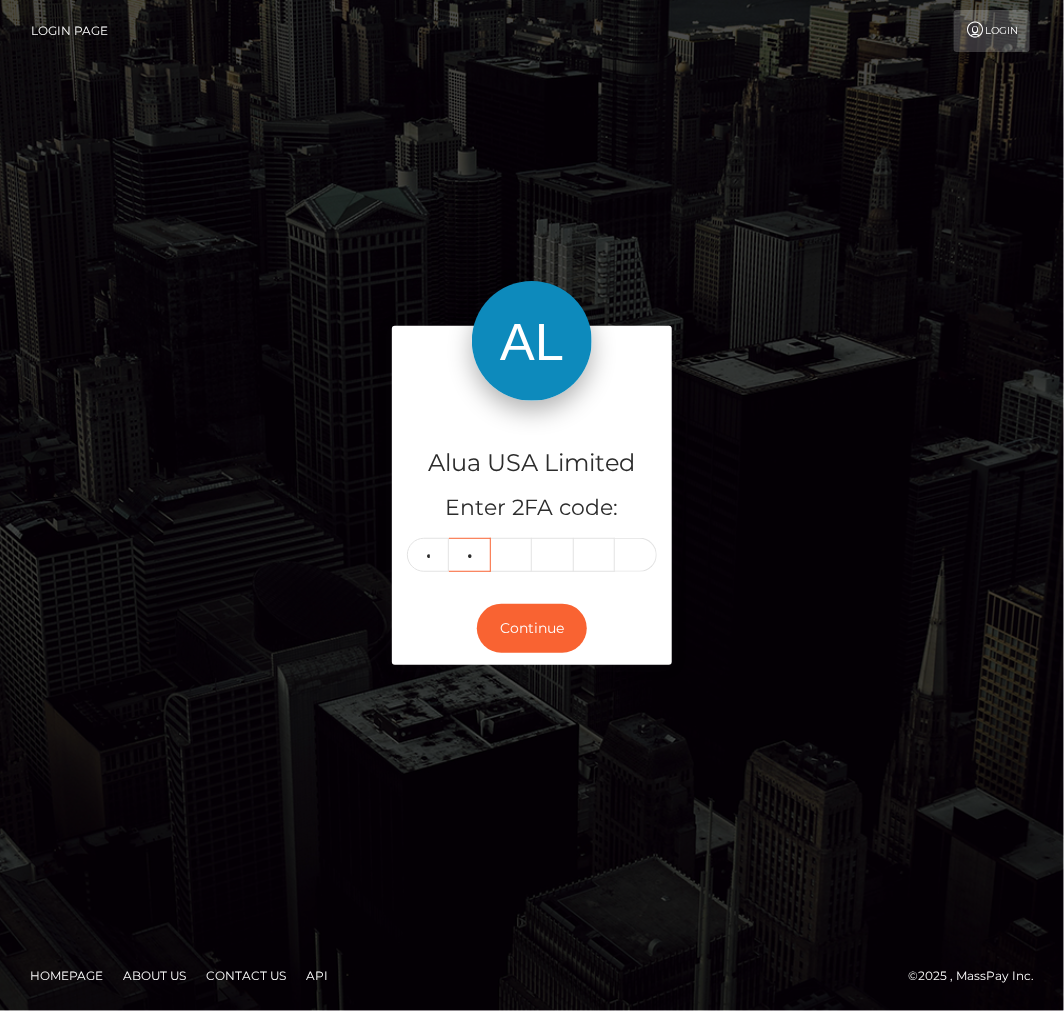type on "9" 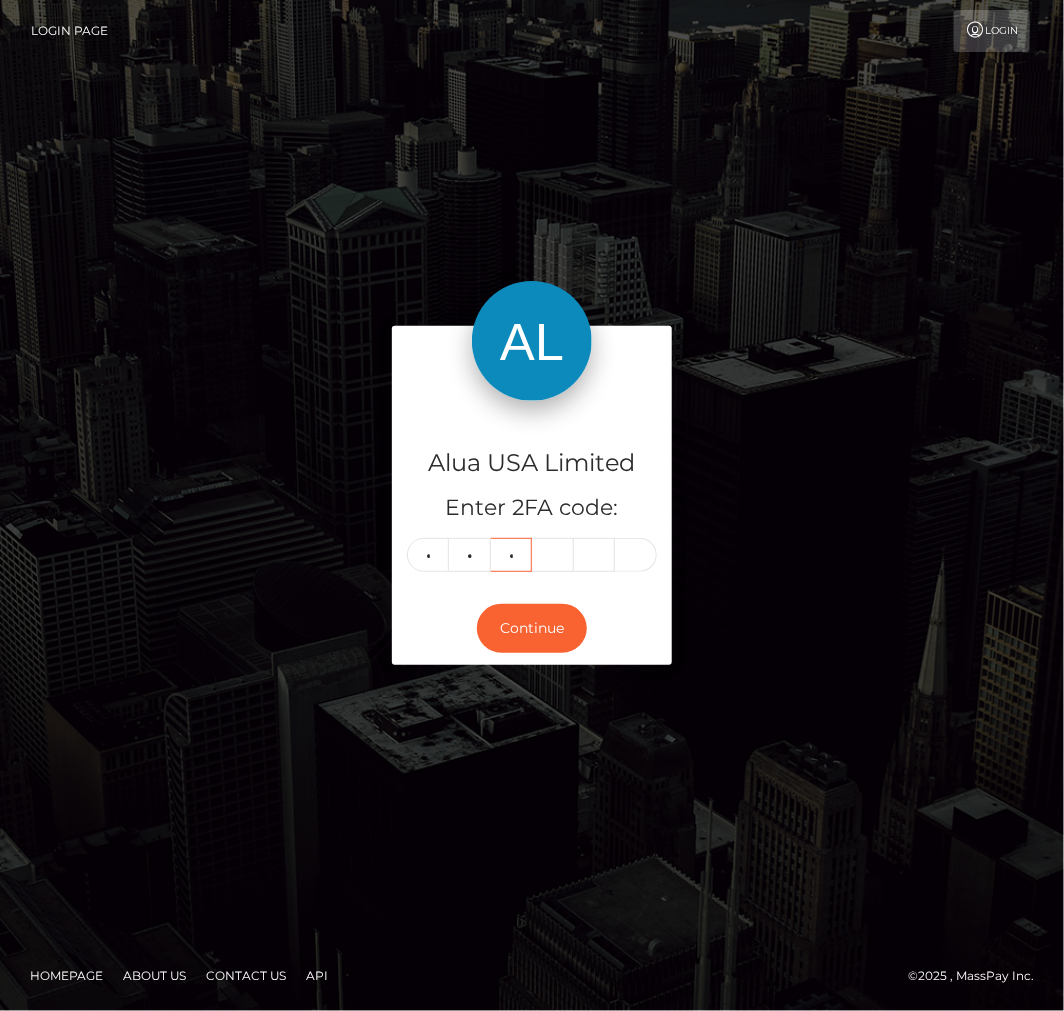 type on "2" 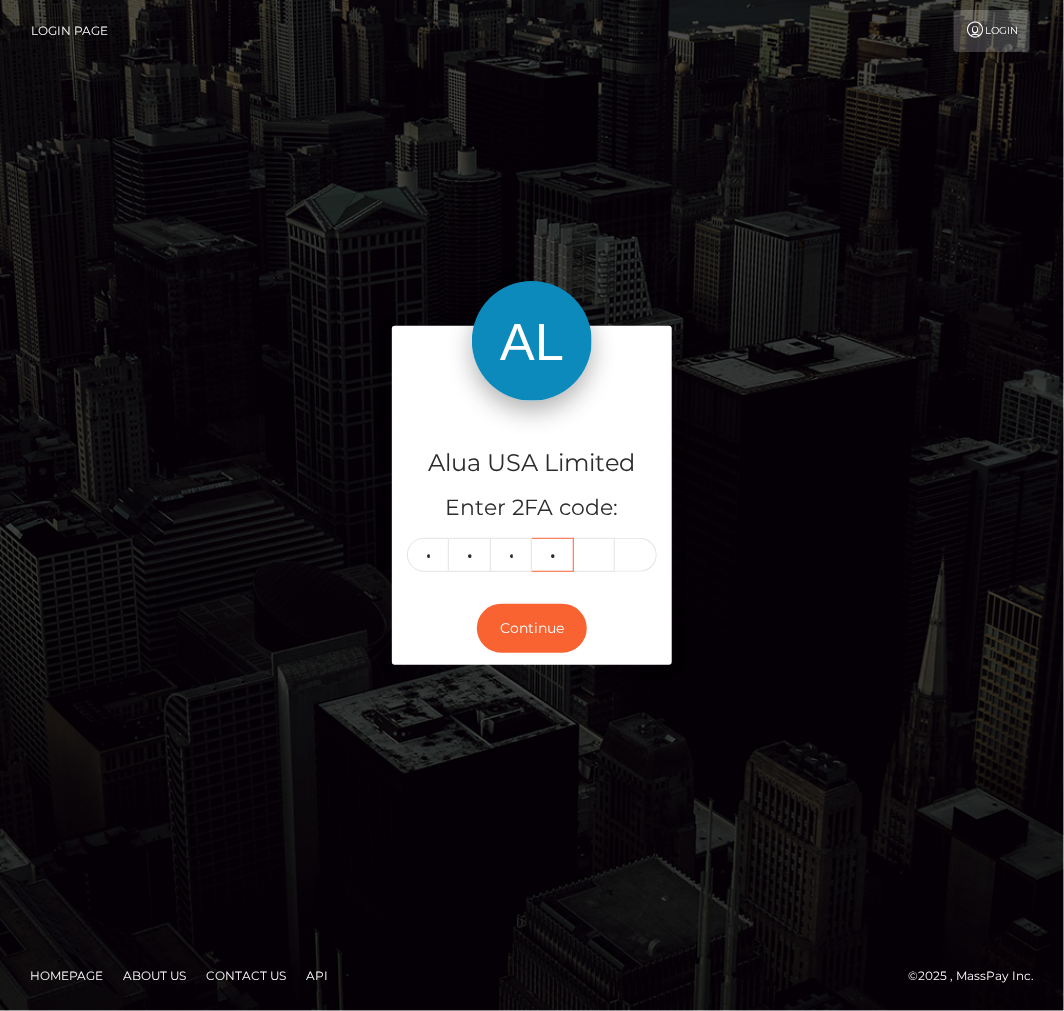 type on "1" 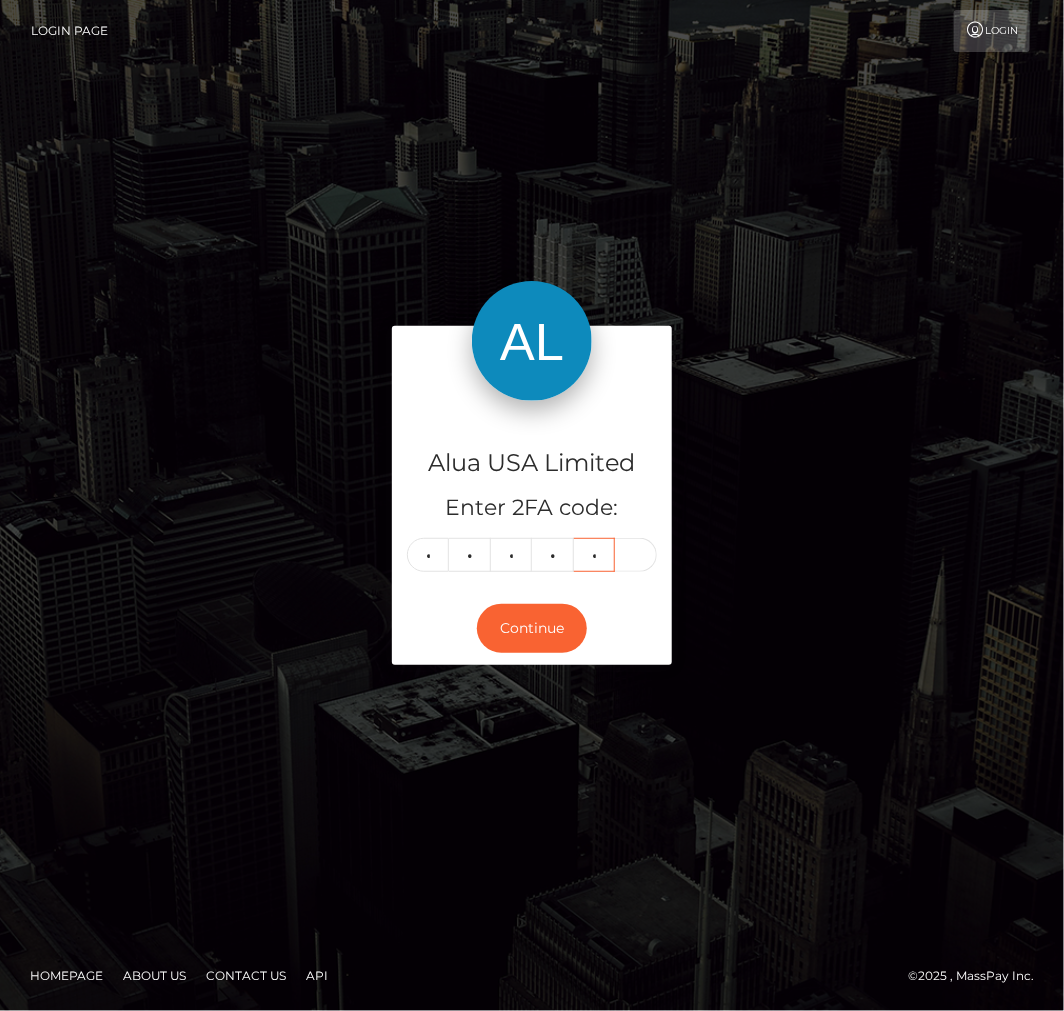 type on "9" 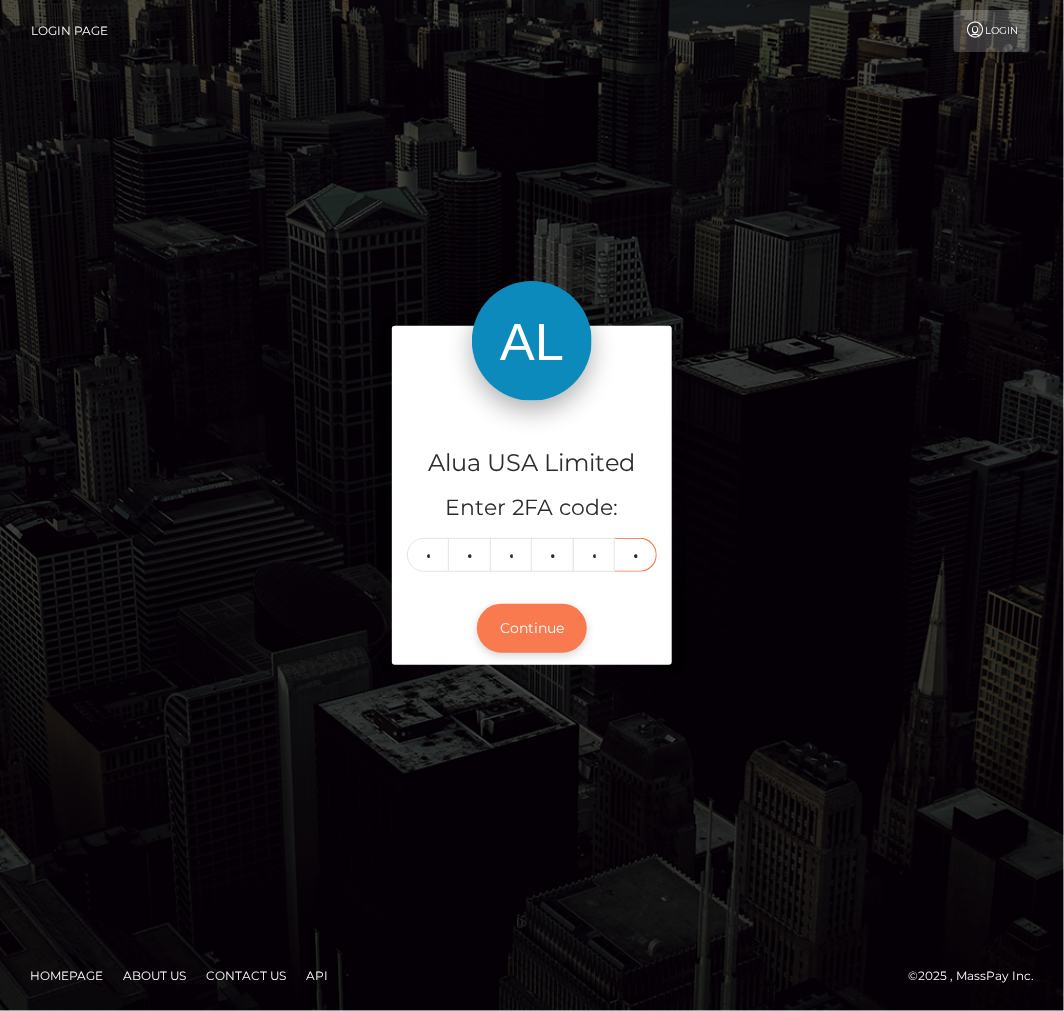type on "6" 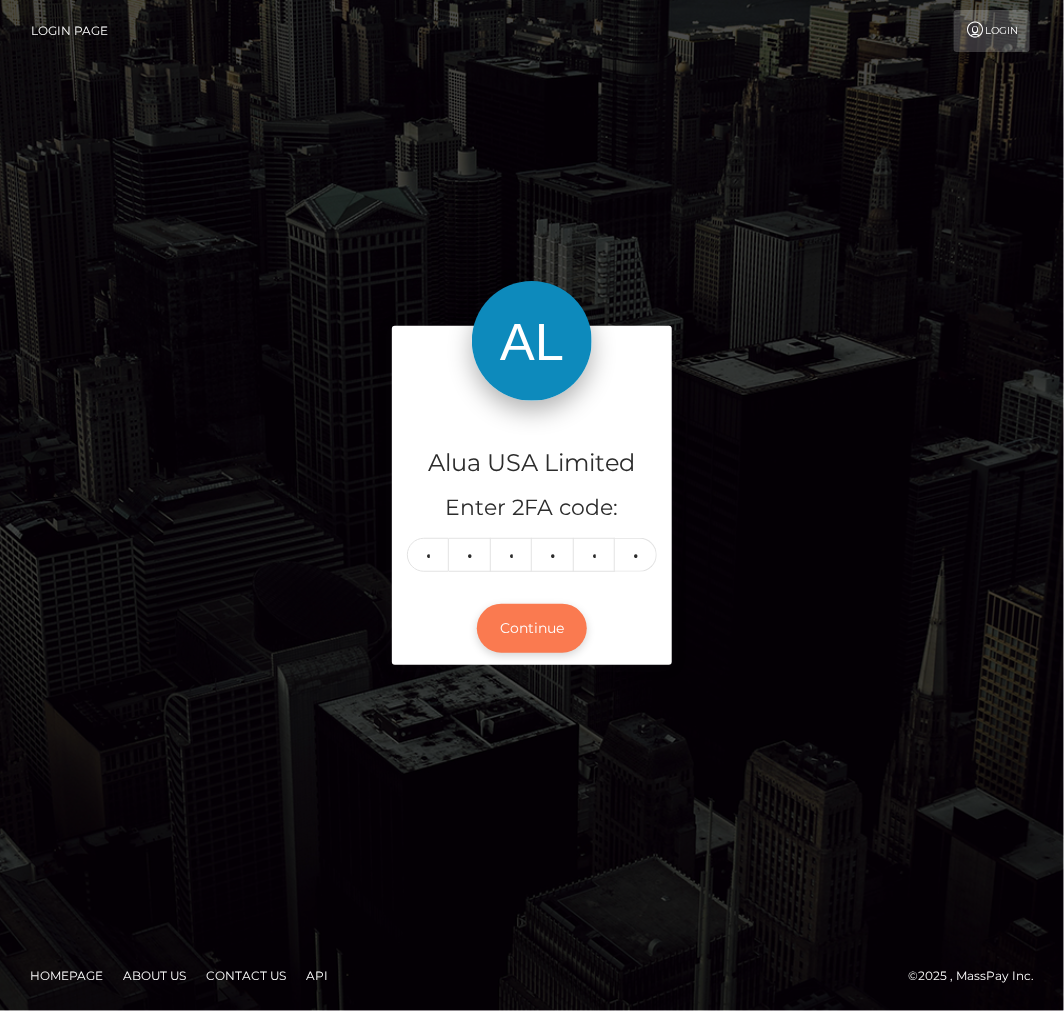 click on "Continue" at bounding box center (532, 628) 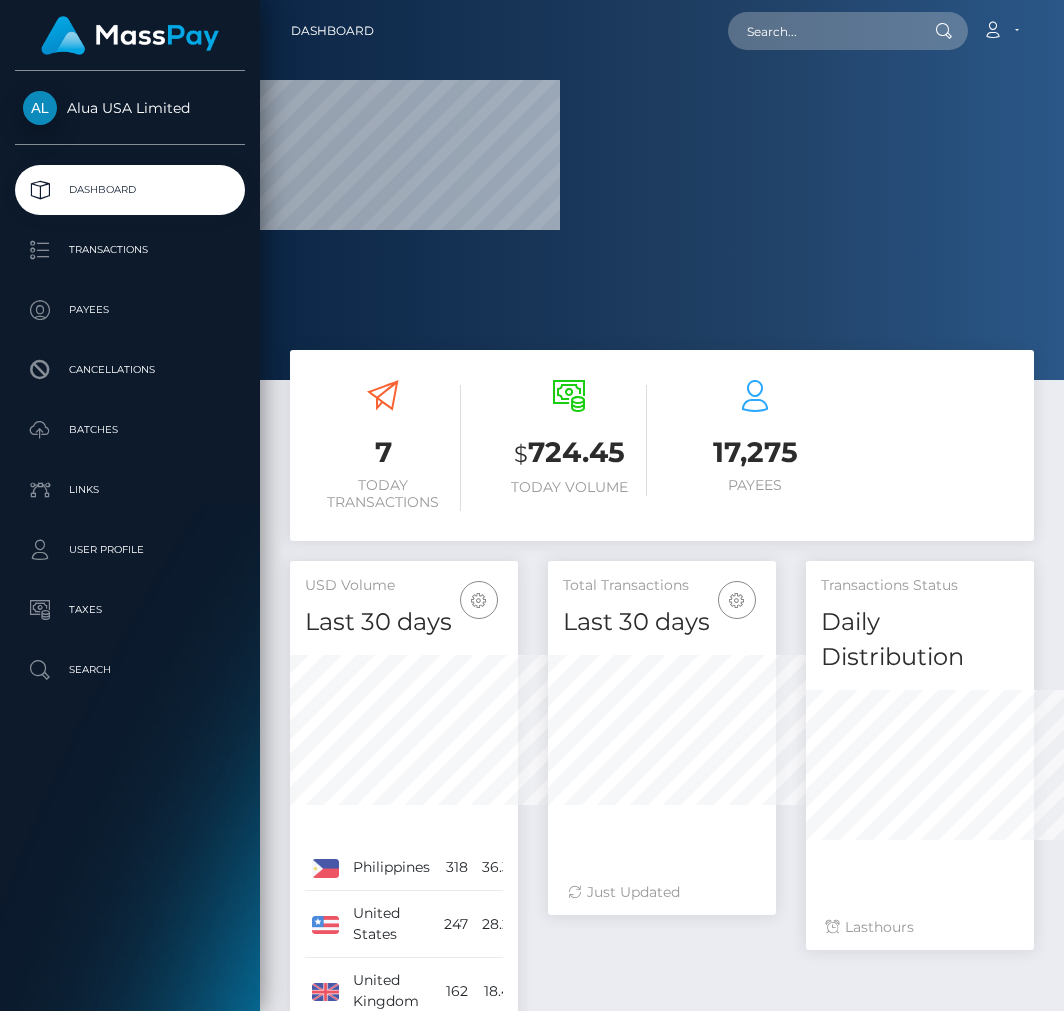 scroll, scrollTop: 0, scrollLeft: 0, axis: both 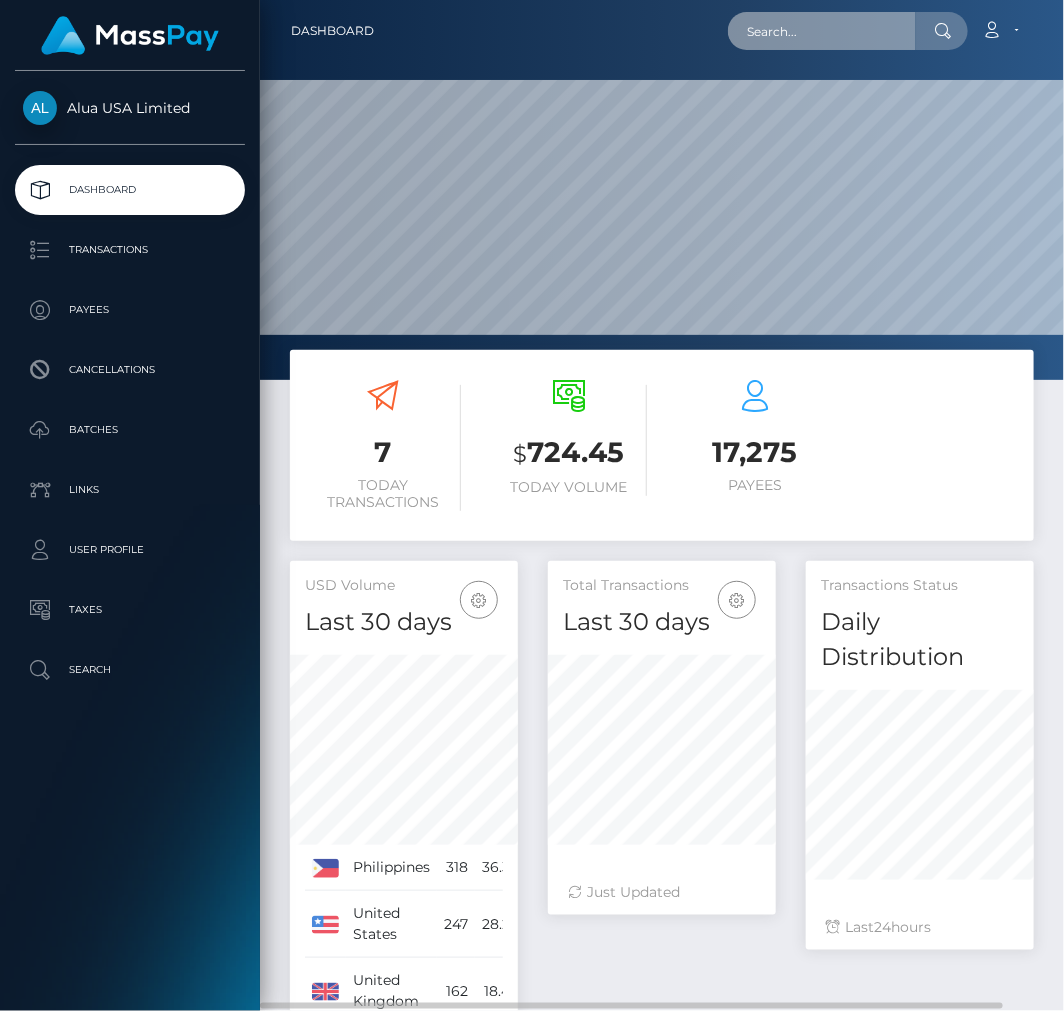 click at bounding box center [822, 31] 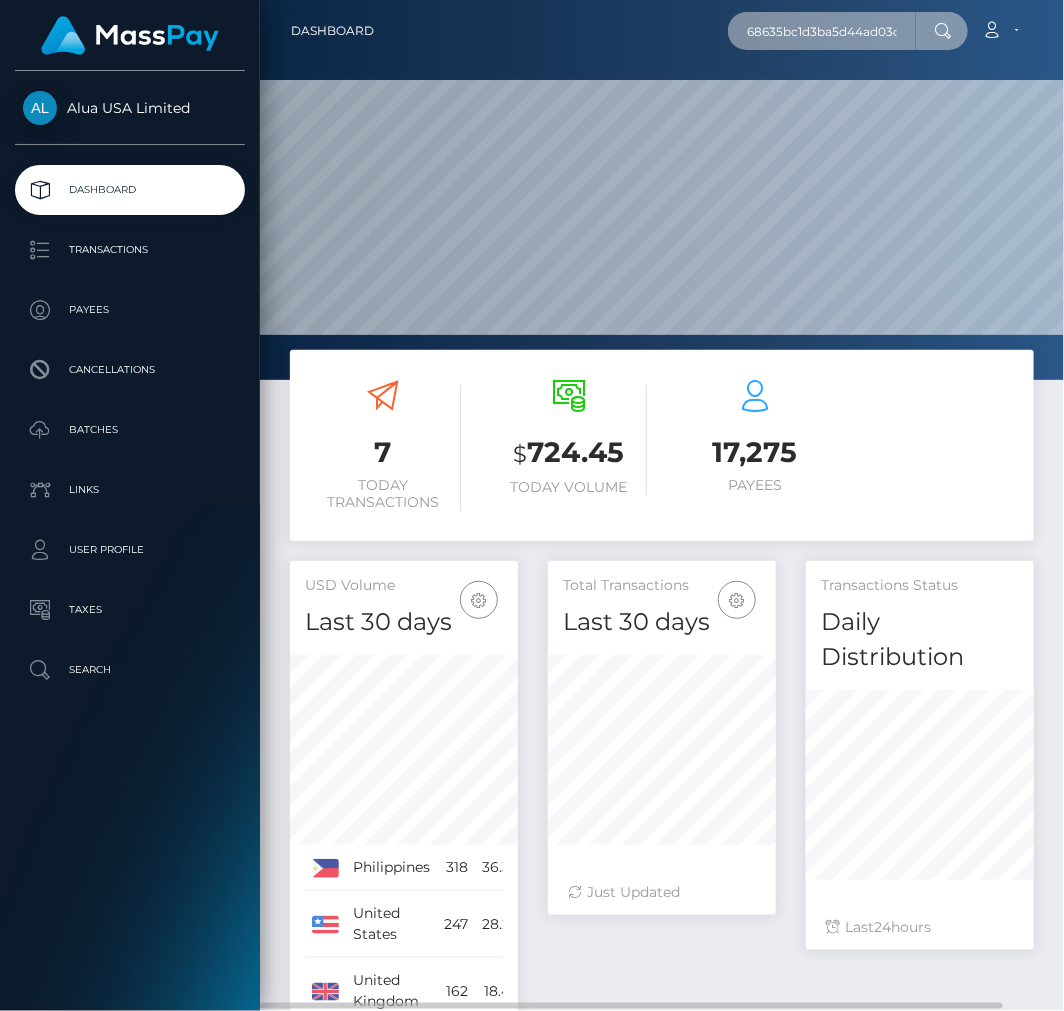 scroll, scrollTop: 0, scrollLeft: 22, axis: horizontal 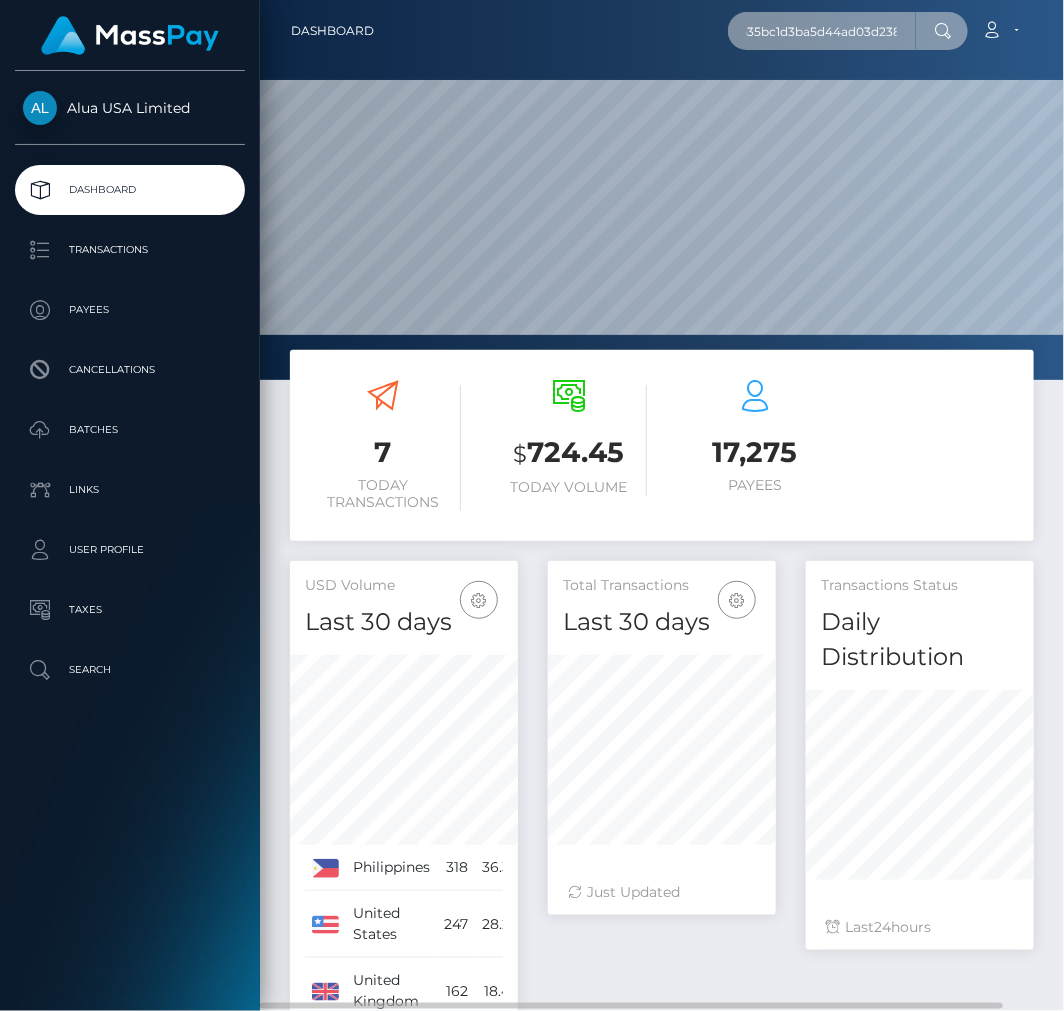 type on "68635bc1d3ba5d44ad03d238" 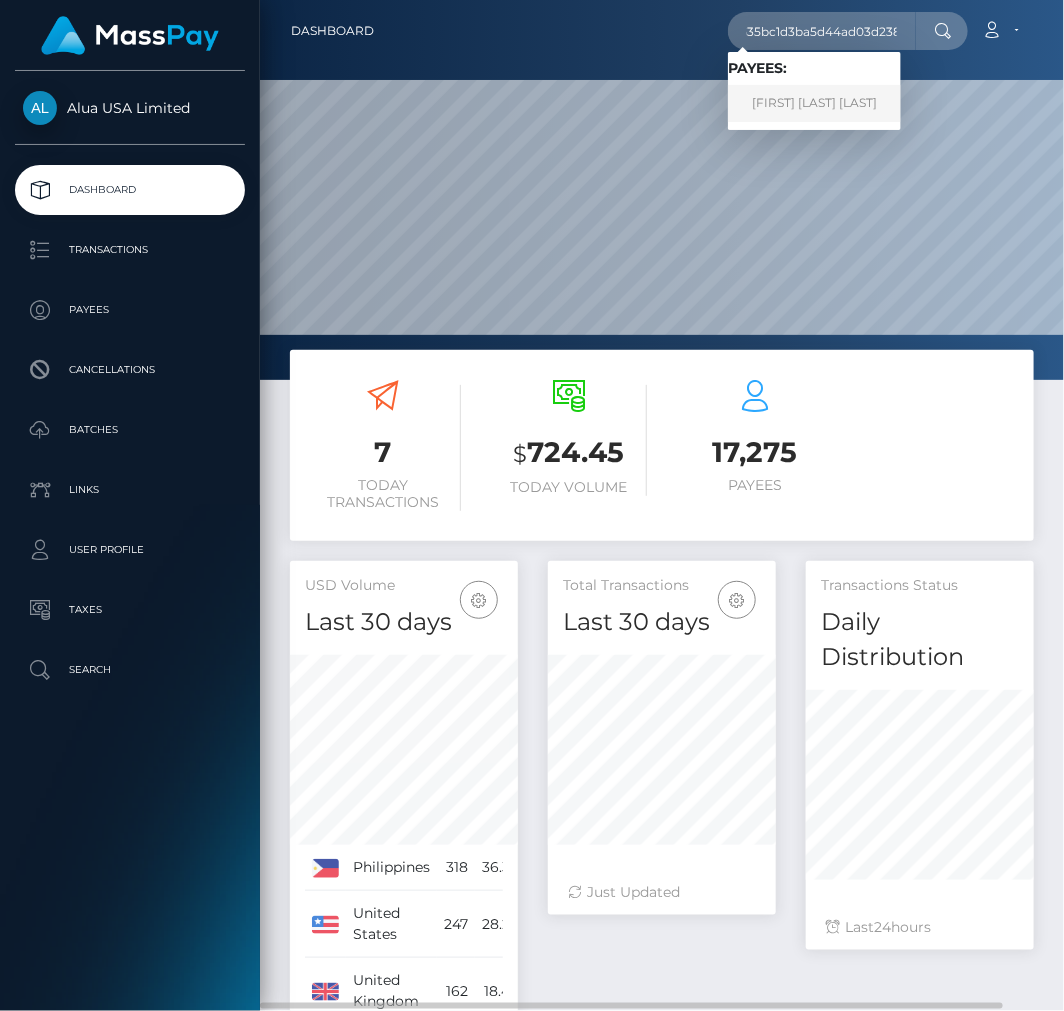 scroll, scrollTop: 0, scrollLeft: 0, axis: both 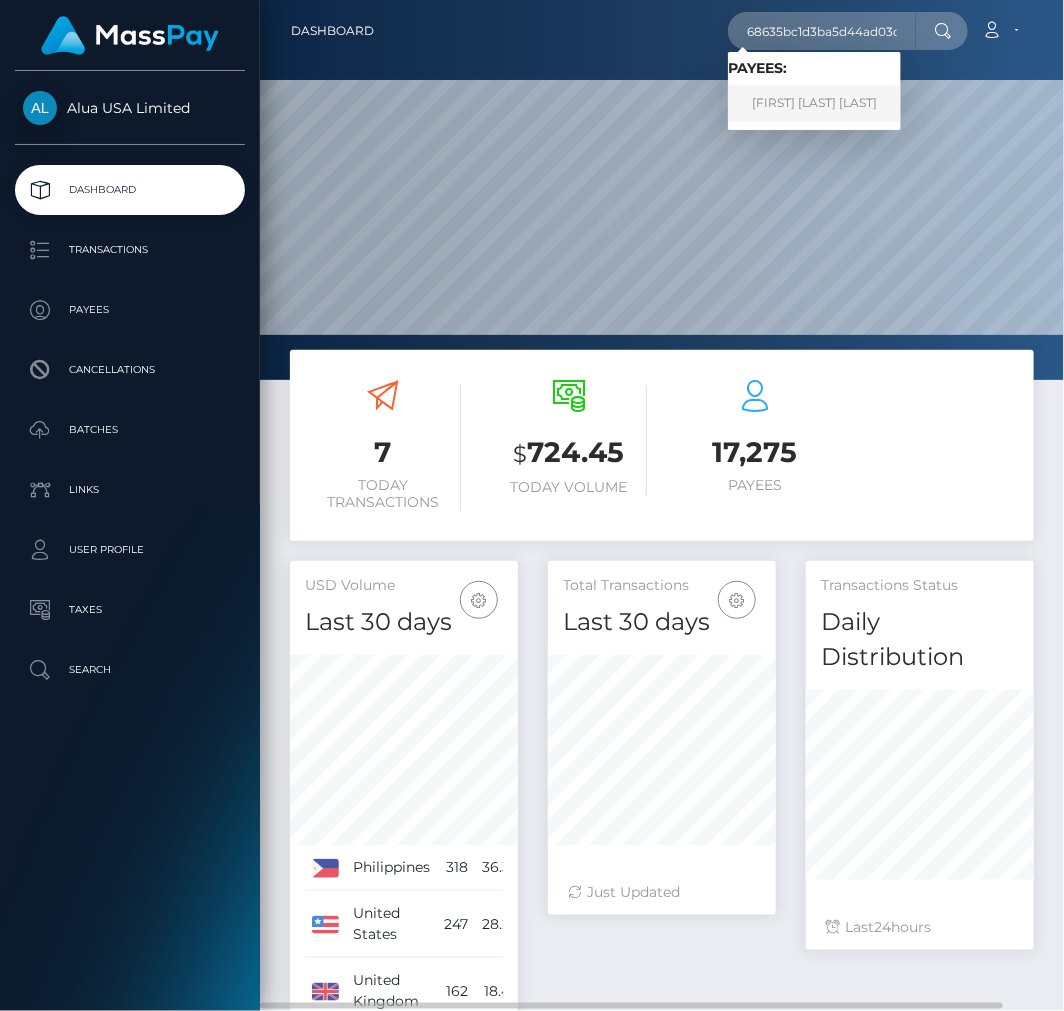 click on "Dohbe Ann  Soberano" at bounding box center [814, 103] 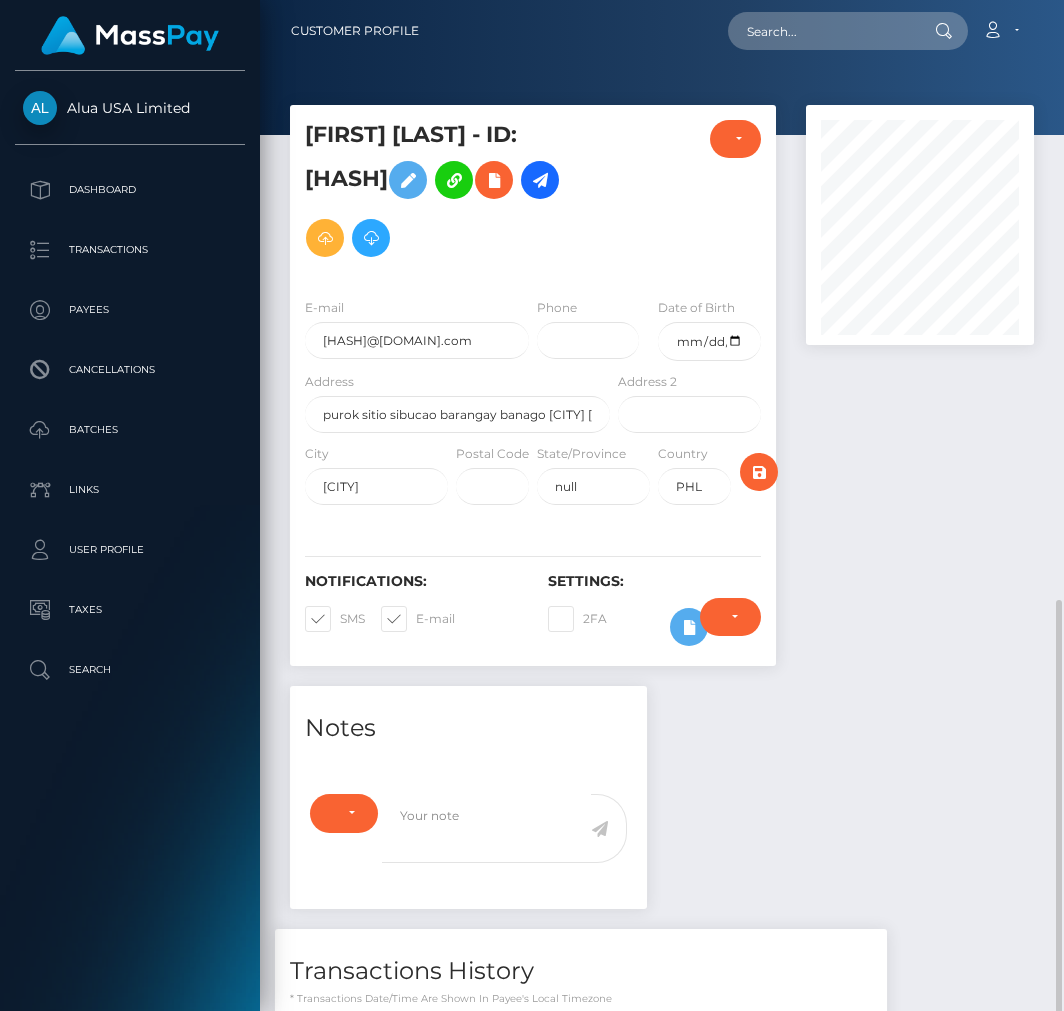 scroll, scrollTop: 0, scrollLeft: 0, axis: both 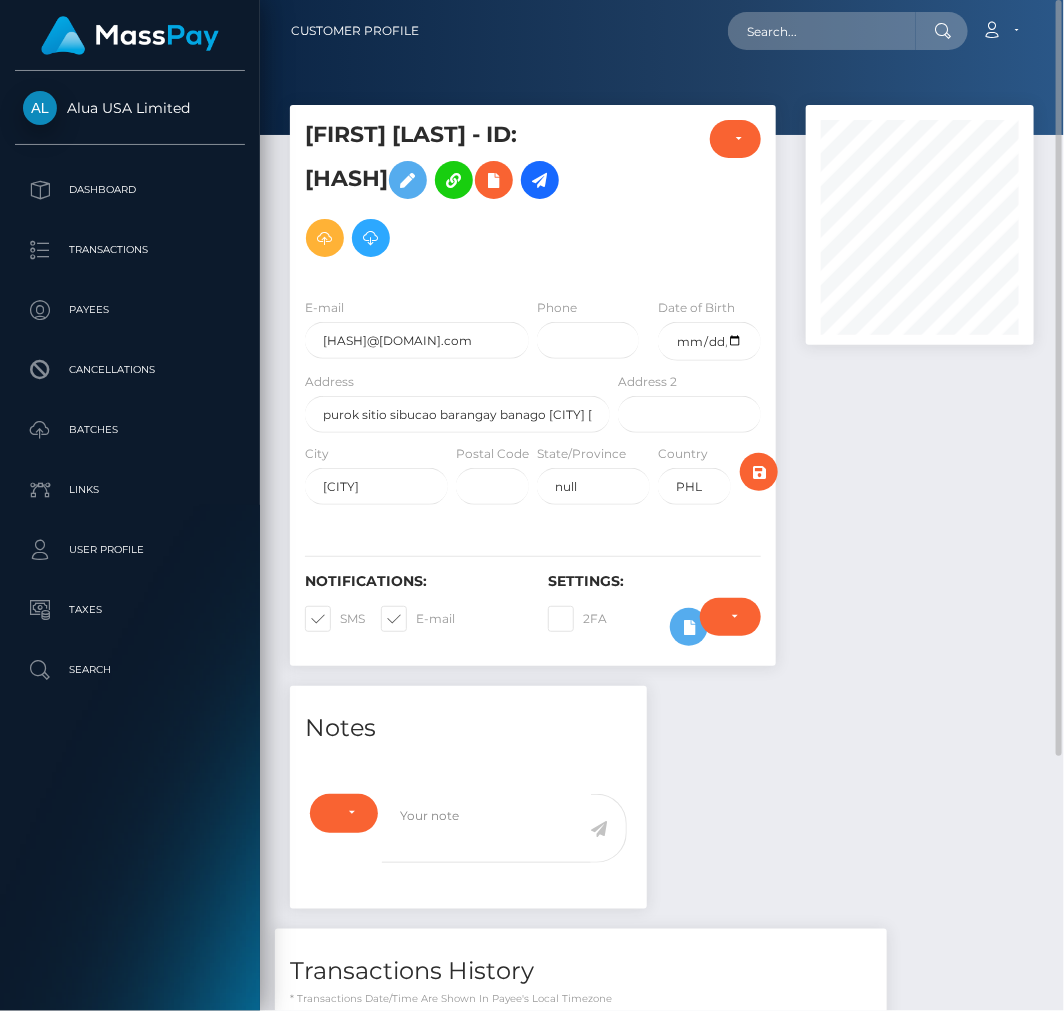 click on "Require ID/Selfie Verification
Do
not
require
Paid by
payee
Require ID/Selfie Verification" at bounding box center (730, 627) 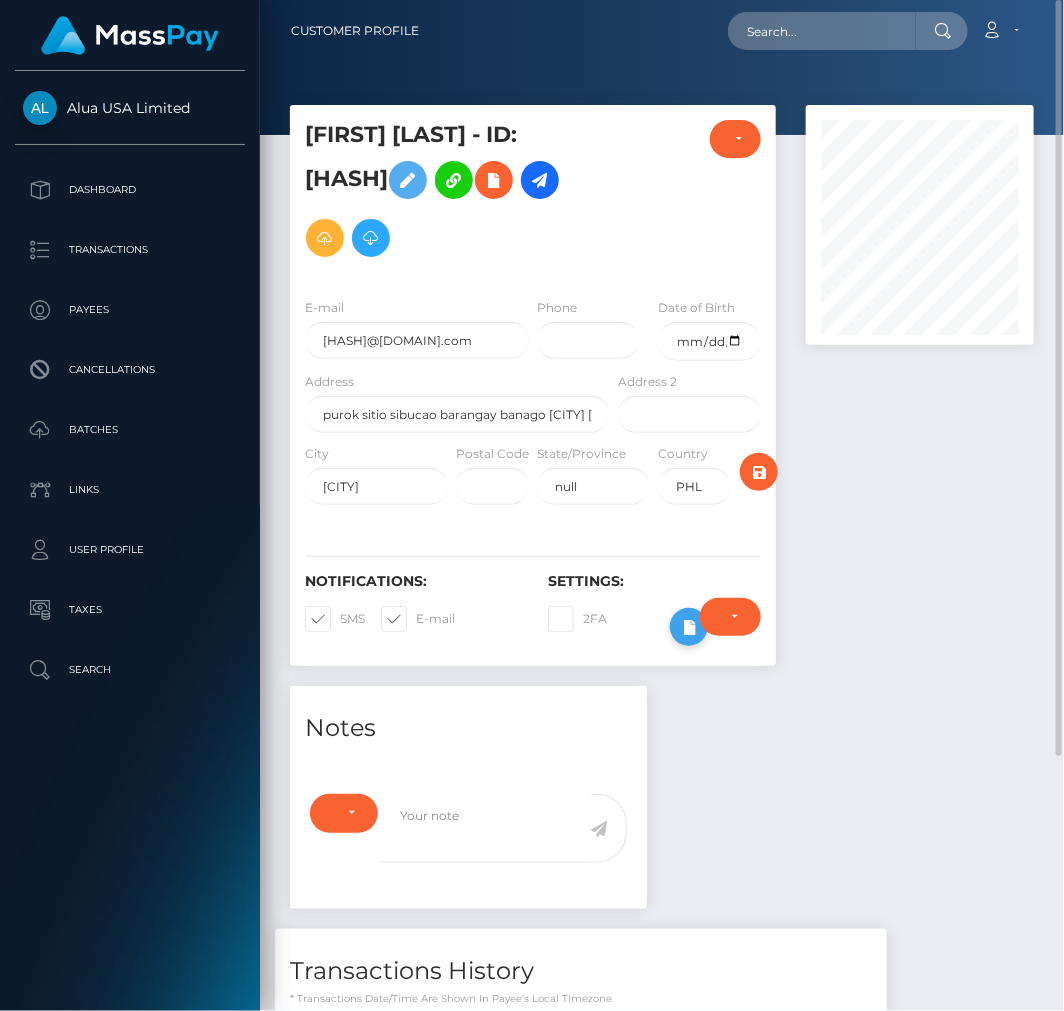 click at bounding box center (689, 627) 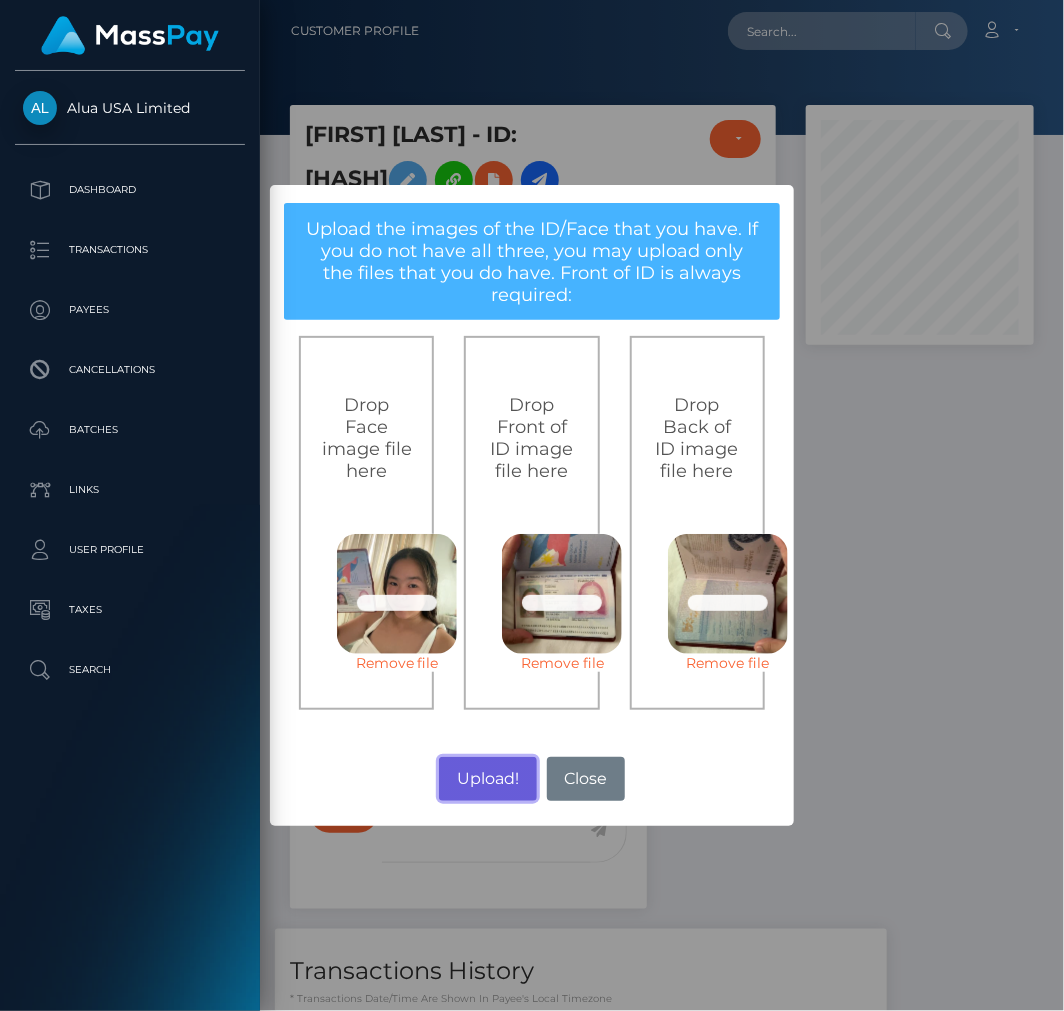 click on "Upload!" at bounding box center (487, 779) 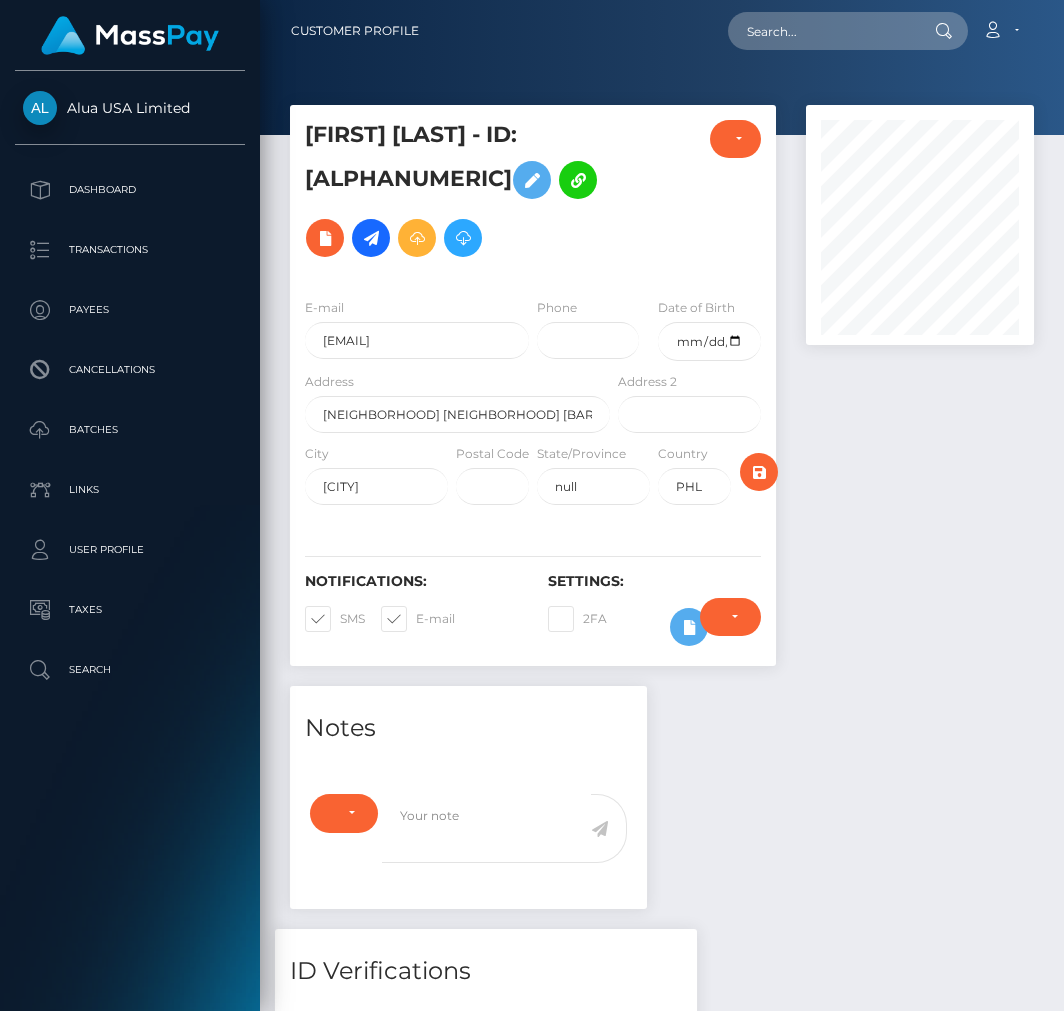 scroll, scrollTop: 0, scrollLeft: 0, axis: both 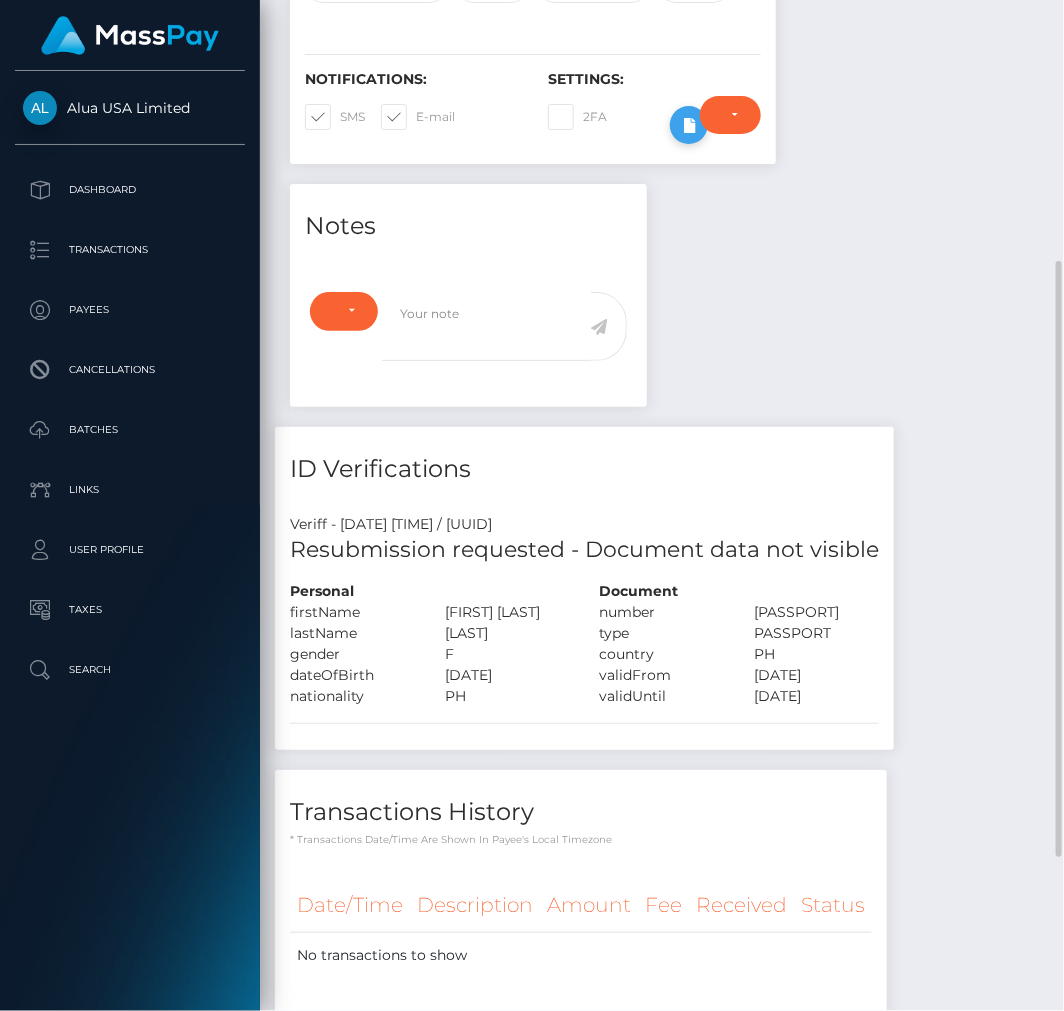 click at bounding box center (689, 125) 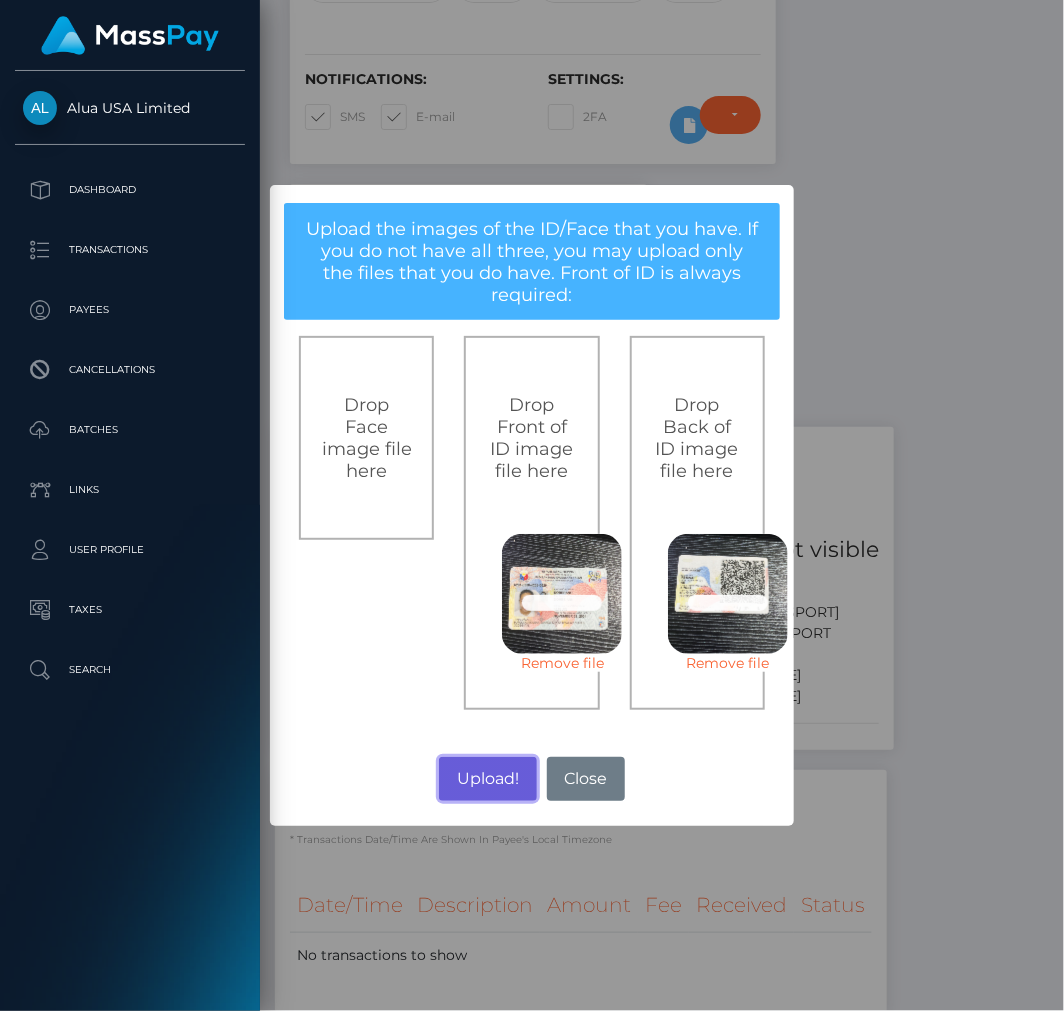 click on "Upload!" at bounding box center [487, 779] 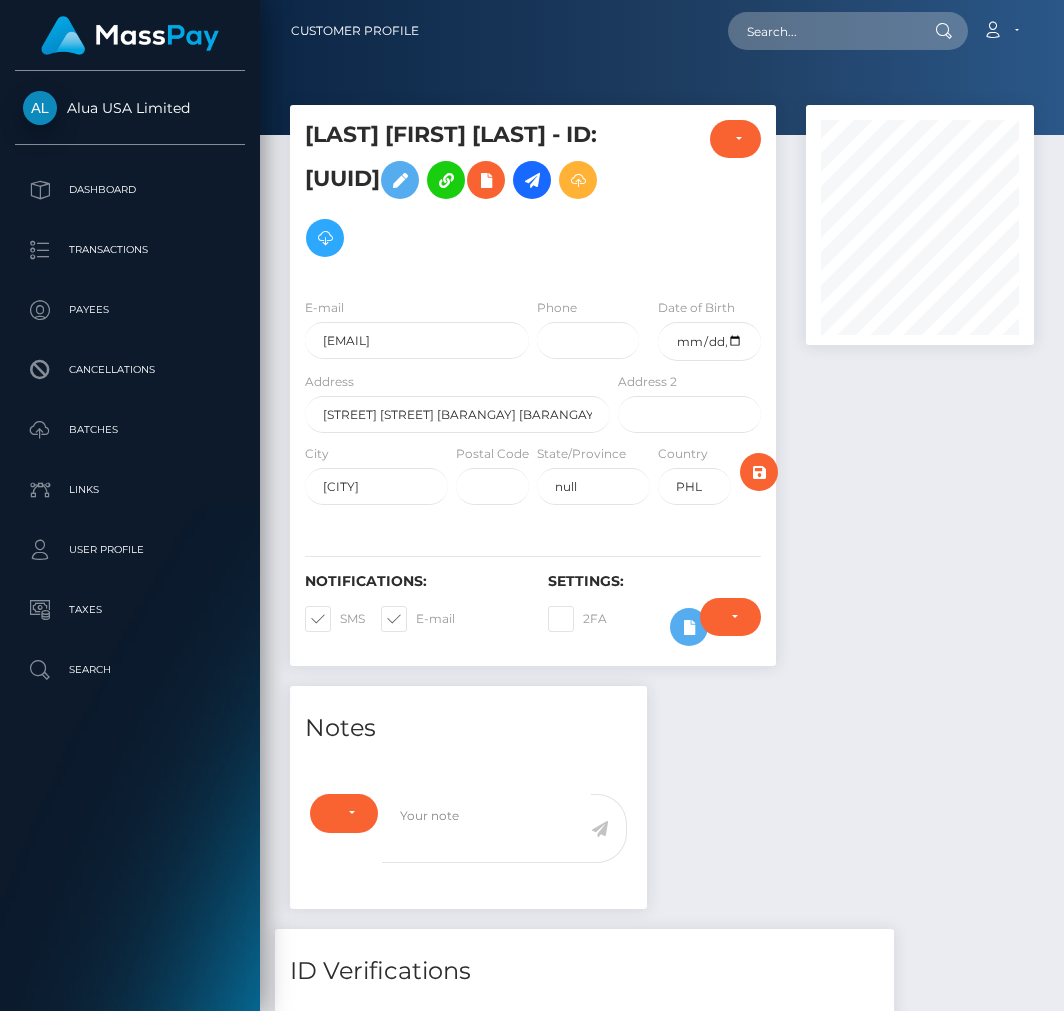 scroll, scrollTop: 0, scrollLeft: 0, axis: both 